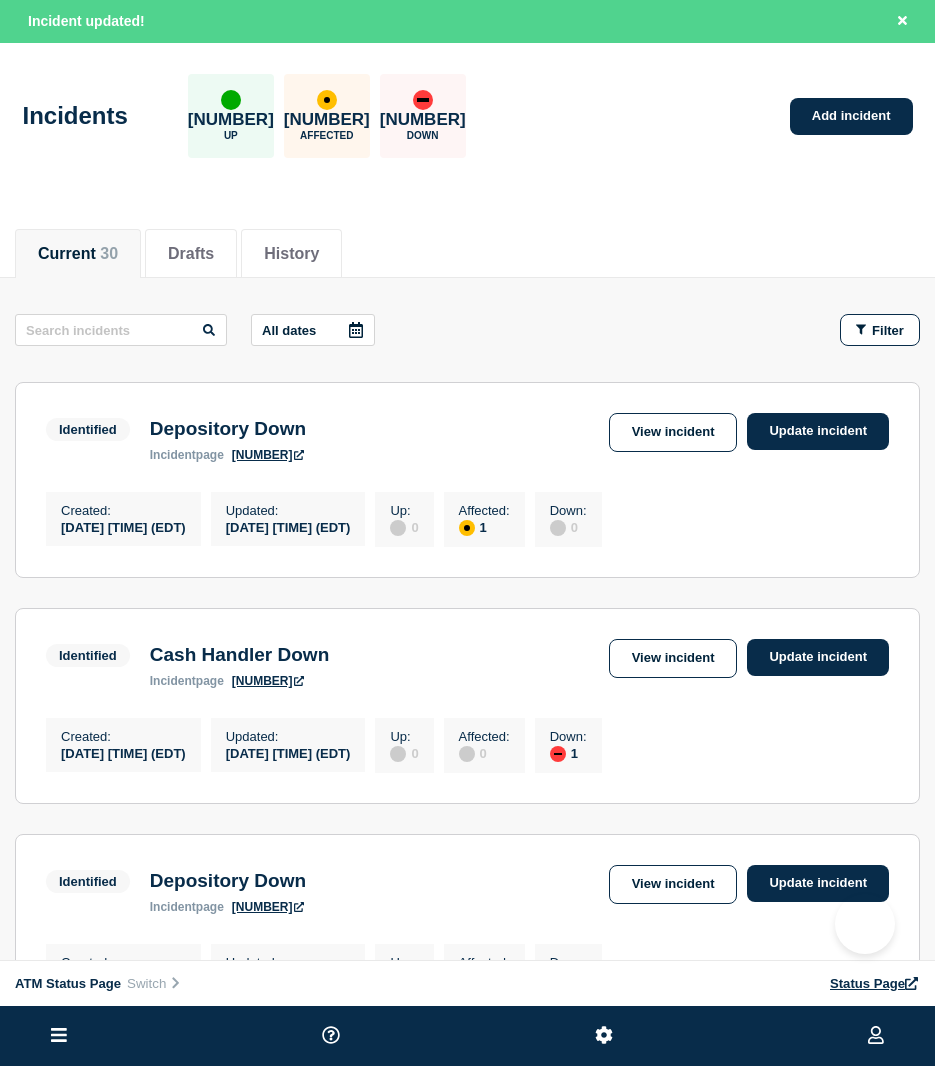 scroll, scrollTop: 0, scrollLeft: 0, axis: both 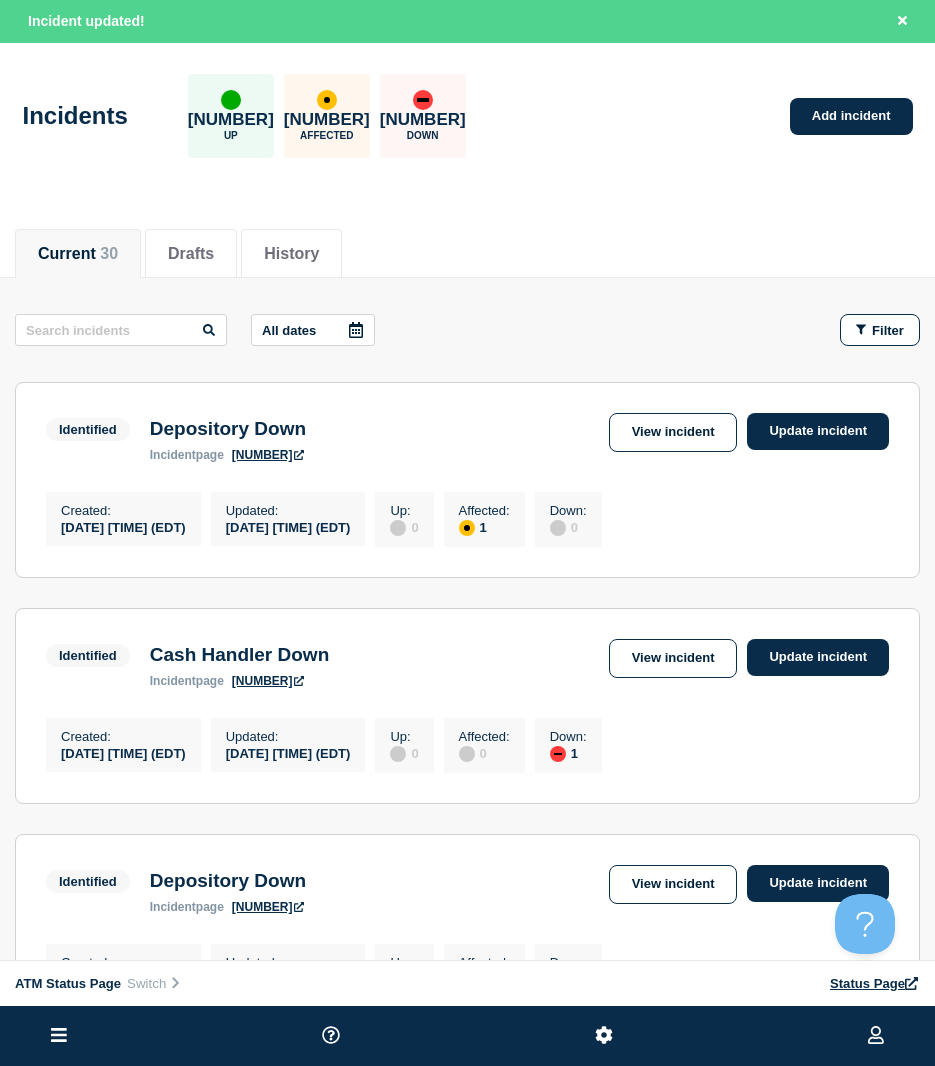 click on "All dates Filter Identified 1 Affected Depository Down Created  [DATE] [TIME] (EDT) Updated  [DATE] [TIME] (EDT) Identified Depository Down incident  page [NUMBER]  View incident Update incident Created :  [DATE] [TIME] (EDT) Updated :  [DATE] [TIME] (EDT) Up :  0 Affected :  1 Down :  0 Identified 1 Down Cash Handler Down Created  [DATE] [TIME] (EDT) Updated  [DATE] [TIME] (EDT) Identified Cash Handler Down incident  page [NUMBER]  View incident Update incident Created :  [DATE] [TIME] (EDT) Updated :  [DATE] [TIME] (EDT) Up :  0 Affected :  0 Down :  1 Identified 1 Affected Depository Down Created  [DATE] [TIME] (EDT) Updated  [DATE] [TIME] (EDT) Identified Depository Down incident  page [NUMBER]  View incident Update incident Created :  [DATE] [TIME] (EDT) Updated :  [DATE] [TIME] (EDT) Up :  0 Affected :  1 Down :  0 Identified 1 Affected Depository Down Created  [DATE] [TIME] (EDT) Updated  [DATE] [TIME] (EDT) Identified Depository Down incident  page [NUMBER]  Created :" 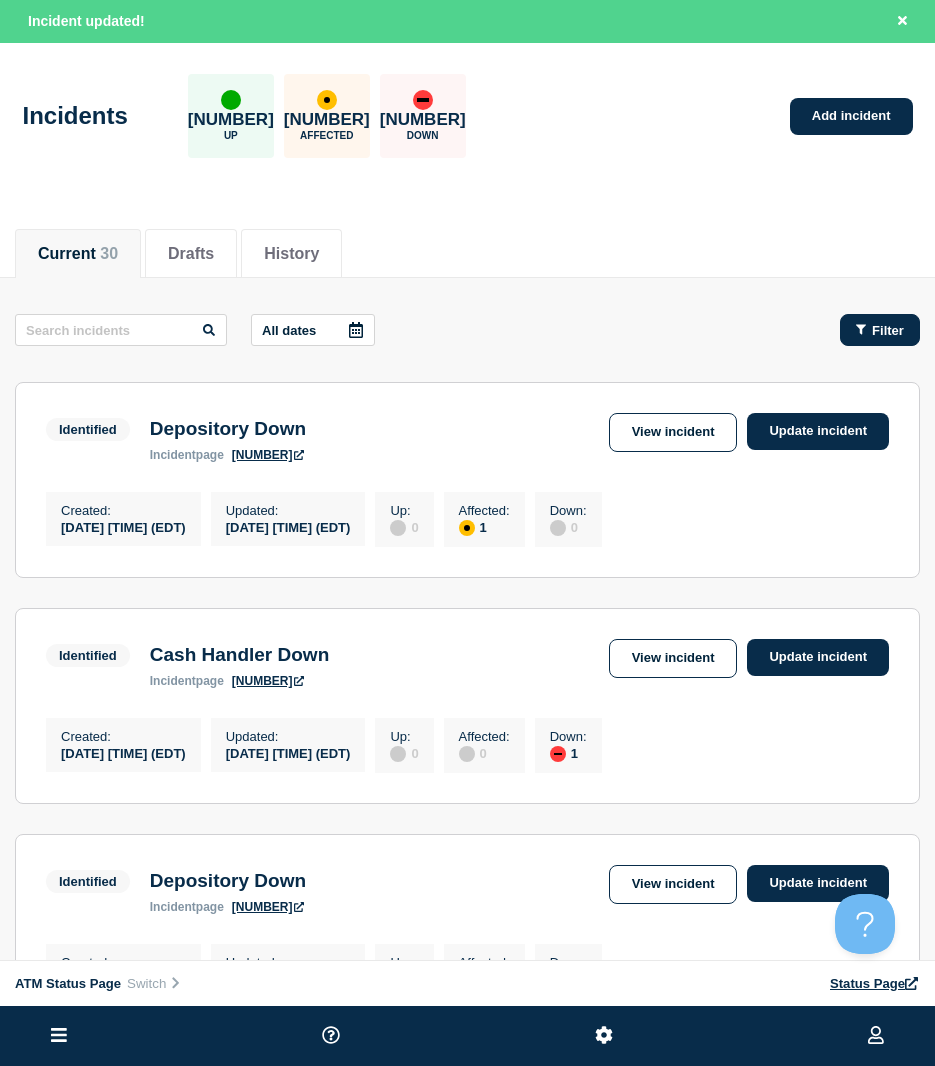 click 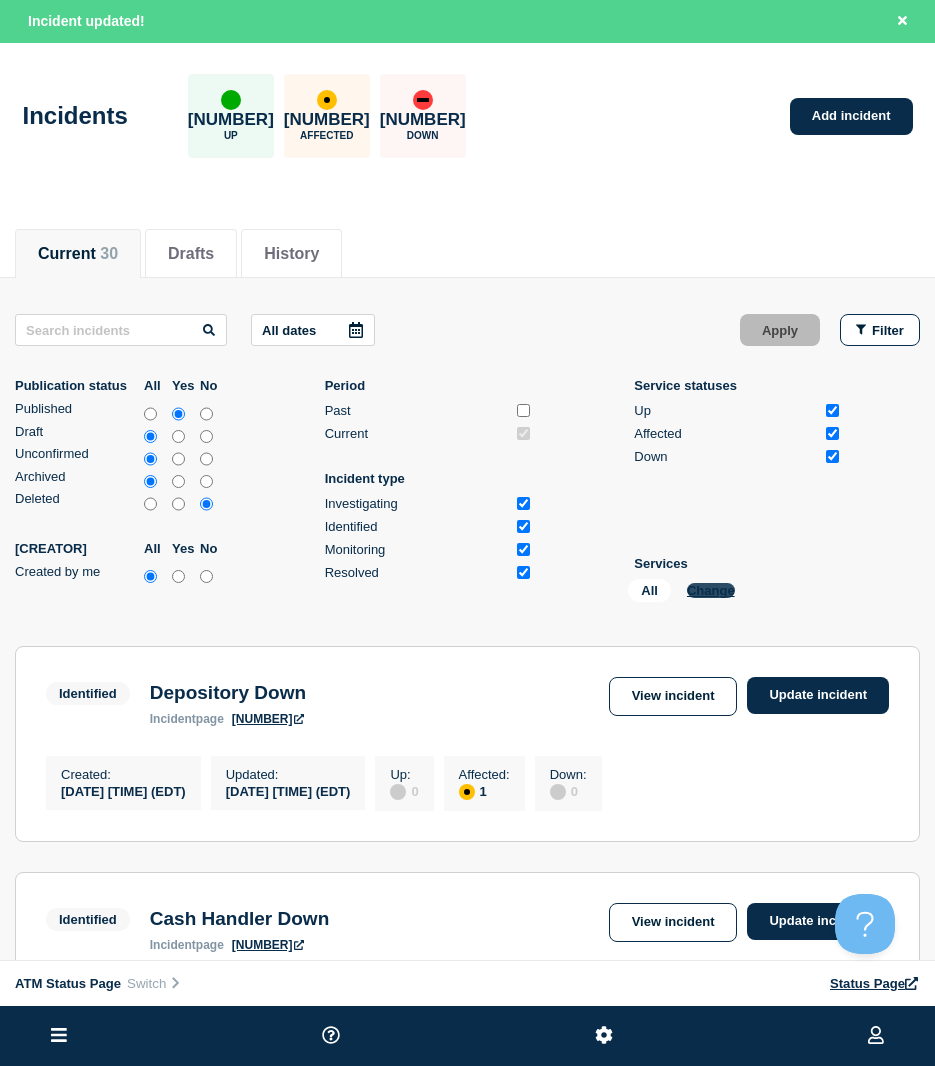 click on "Change" at bounding box center [711, 590] 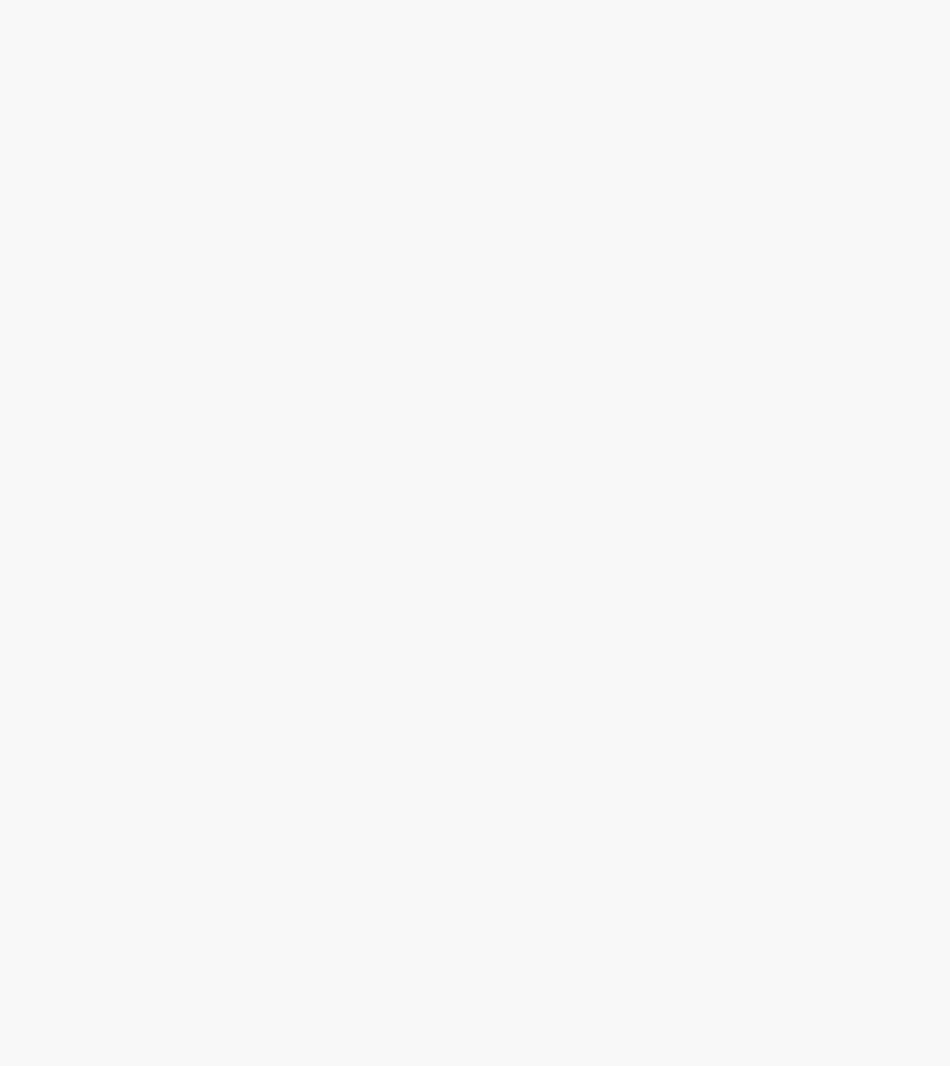 scroll, scrollTop: 0, scrollLeft: 0, axis: both 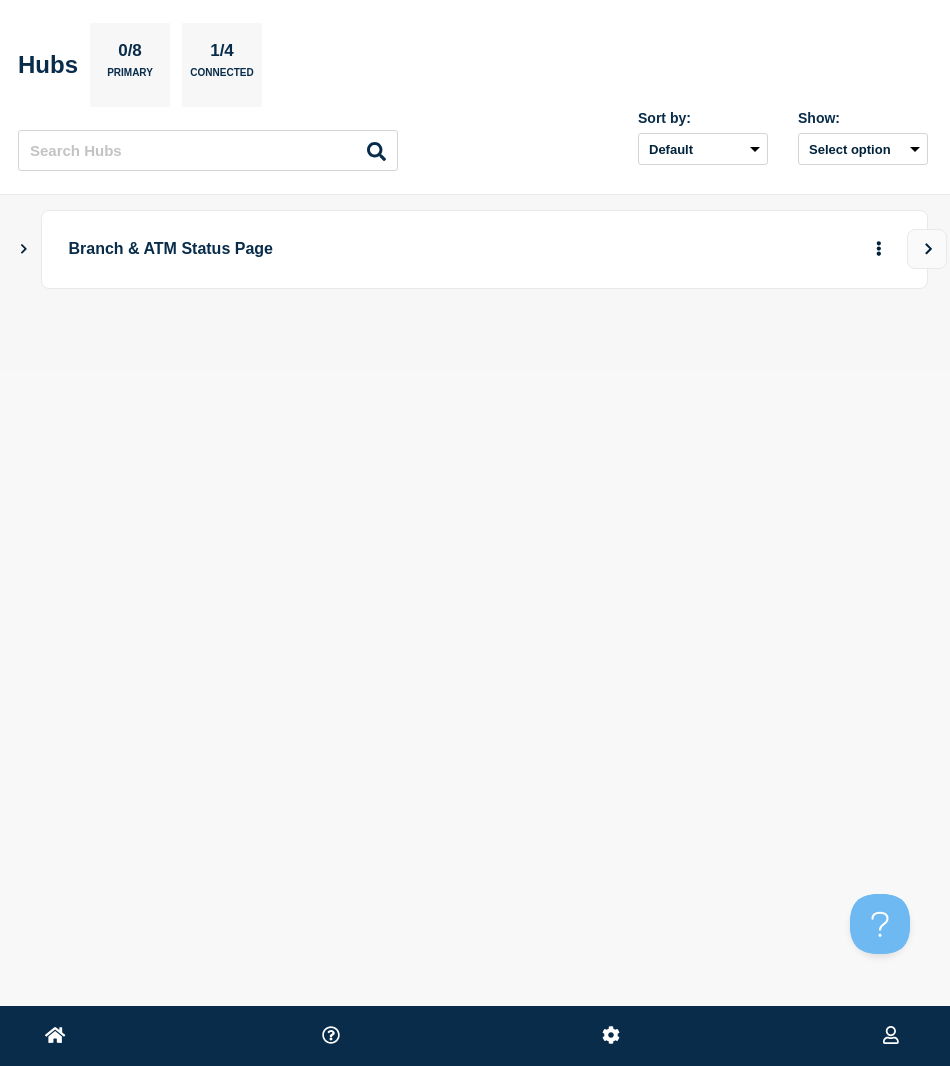 click 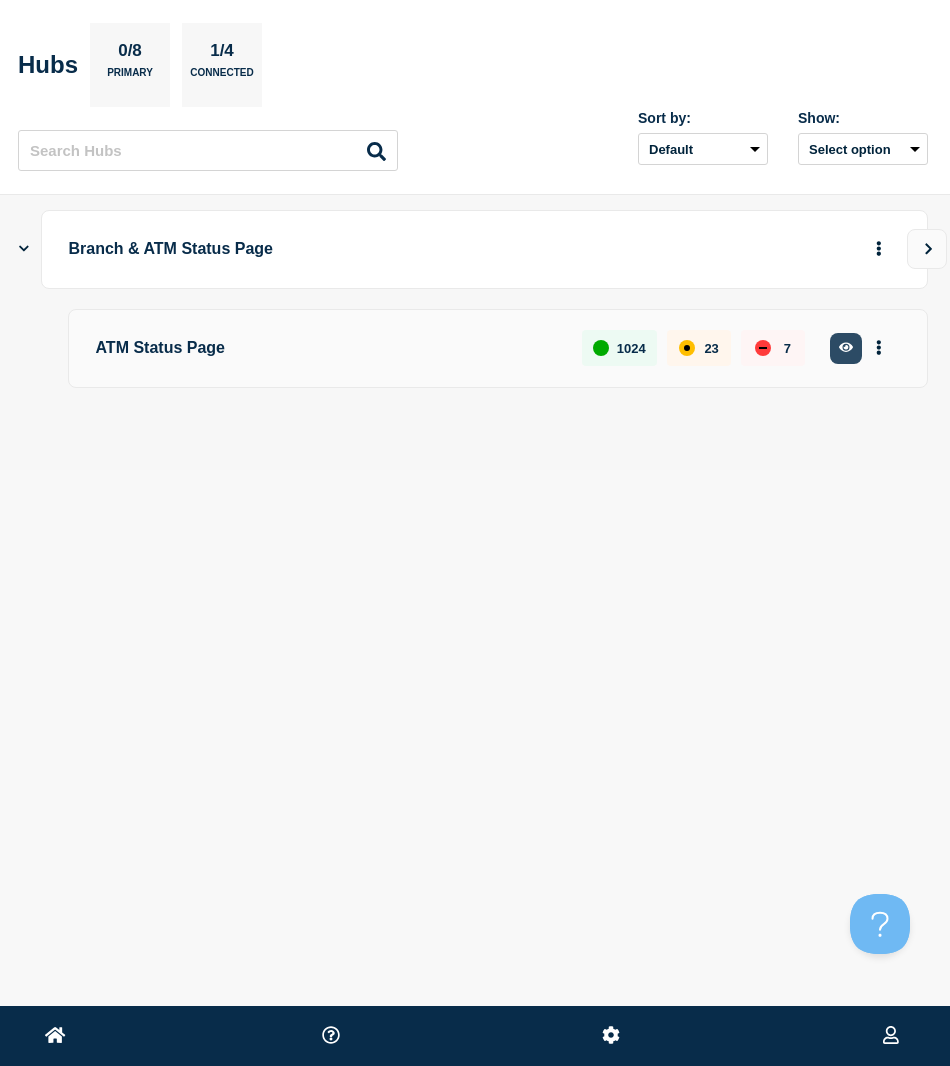 click at bounding box center (846, 348) 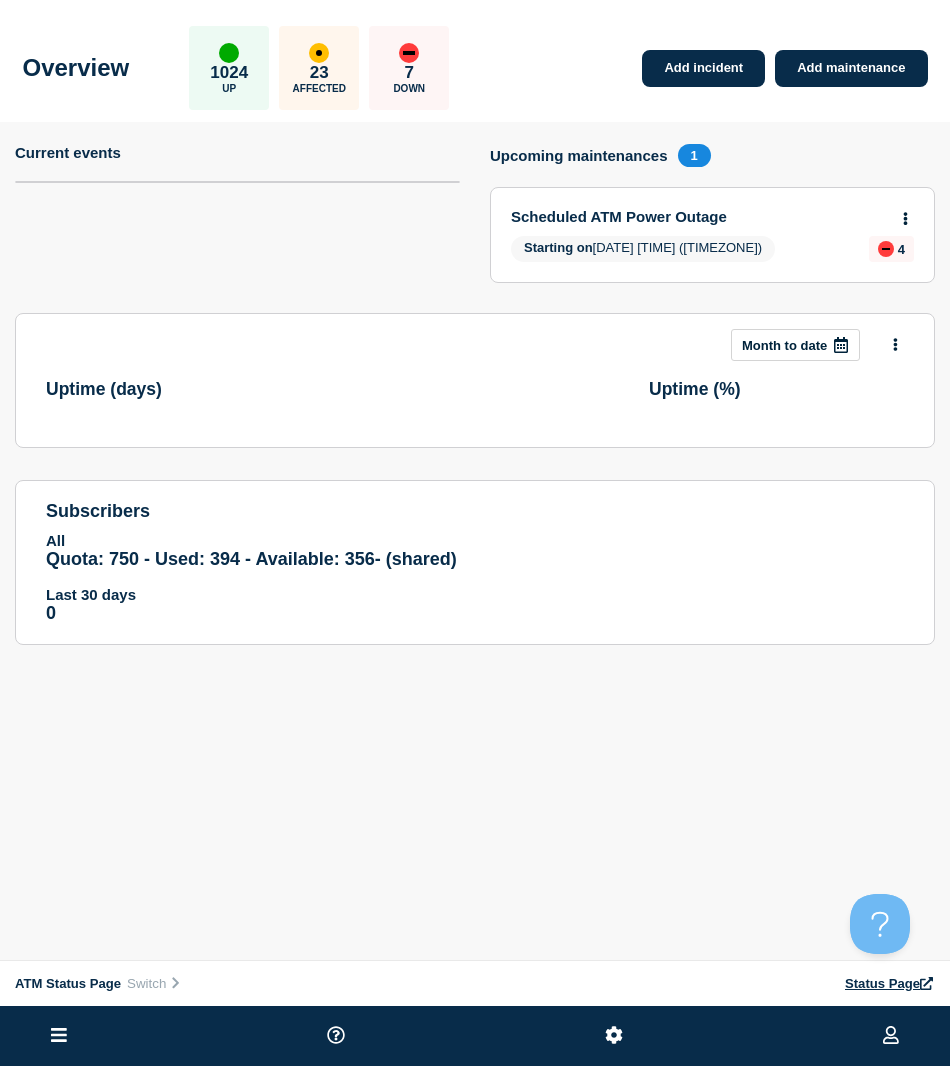 click at bounding box center [475, 1036] 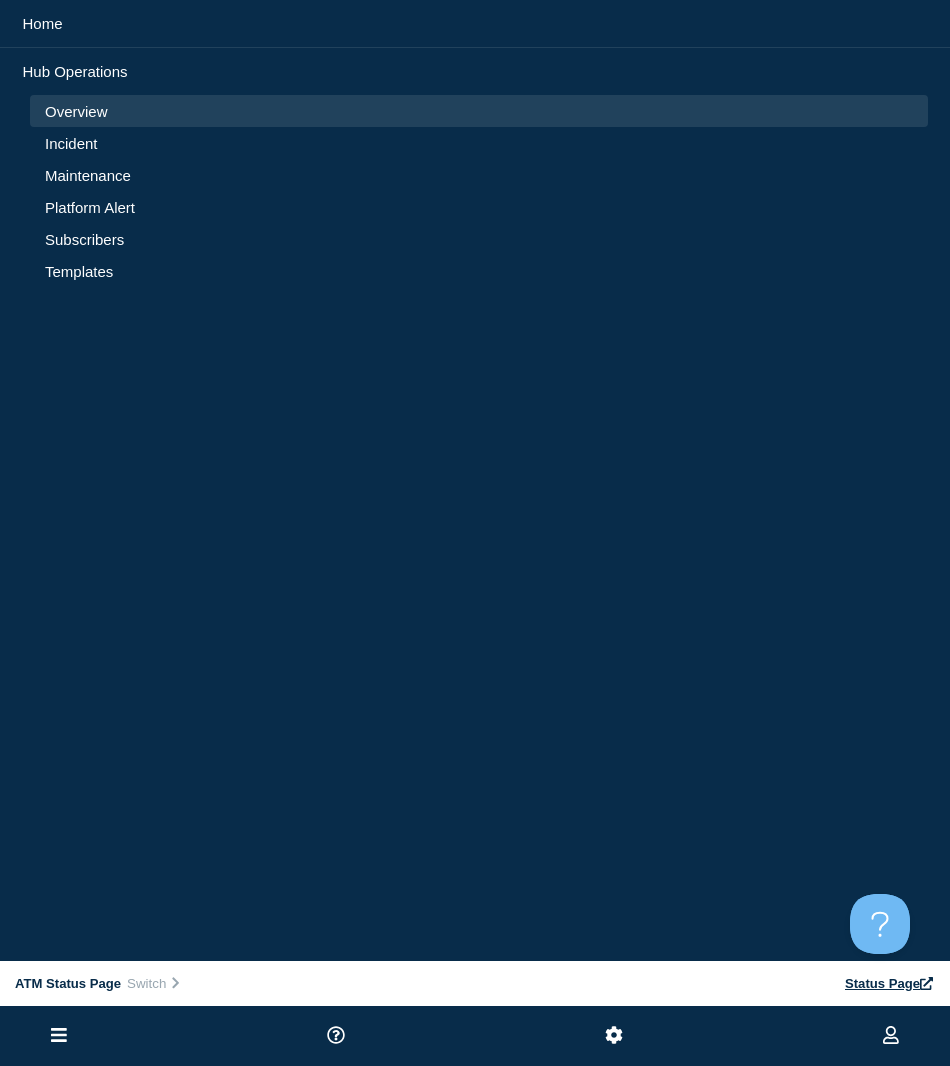 click on "Incident" 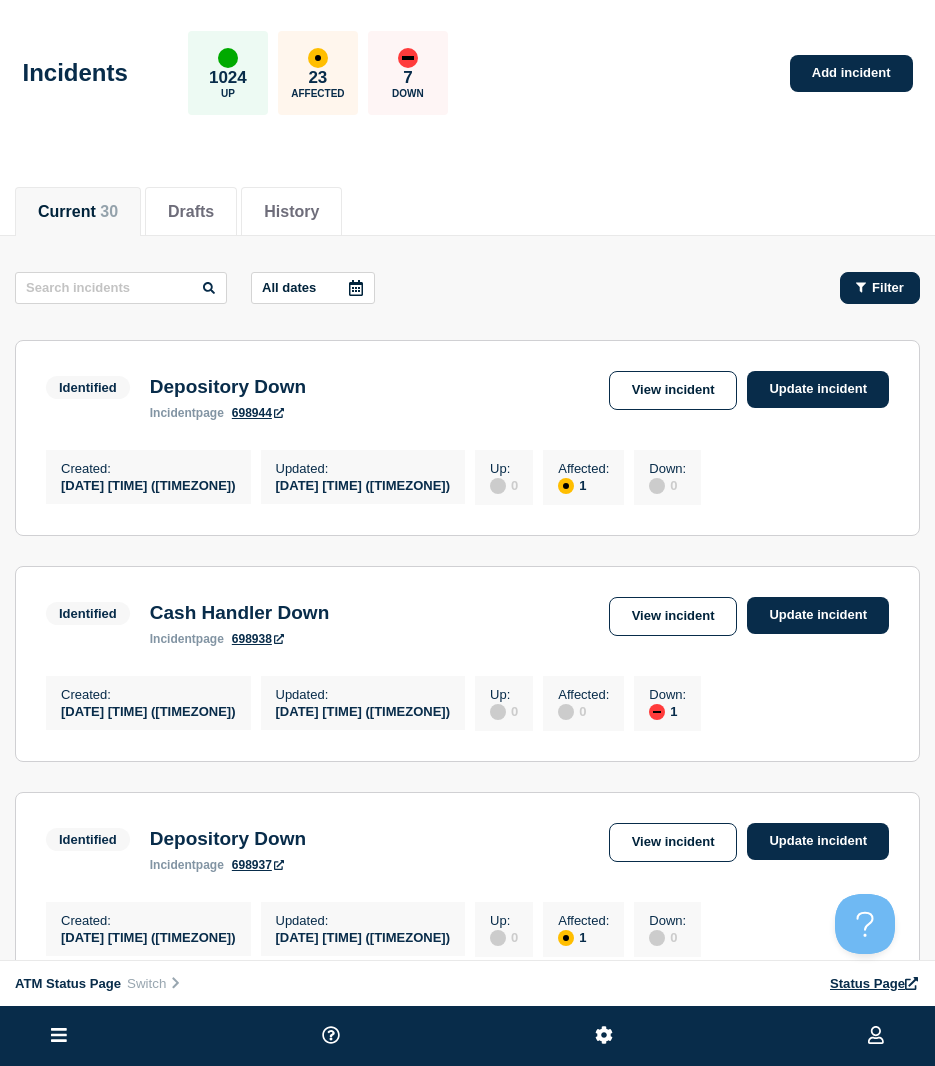 click on "Filter" at bounding box center (880, 288) 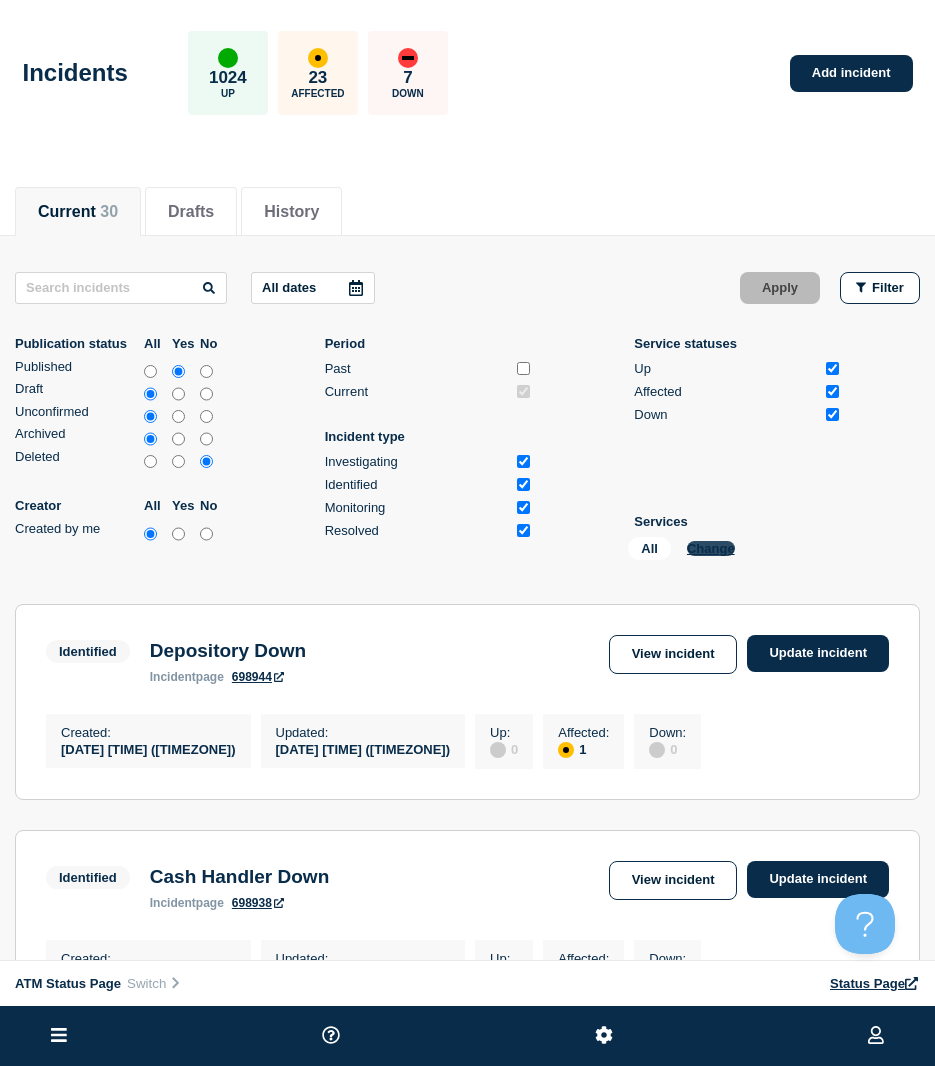 click on "Change" at bounding box center (711, 548) 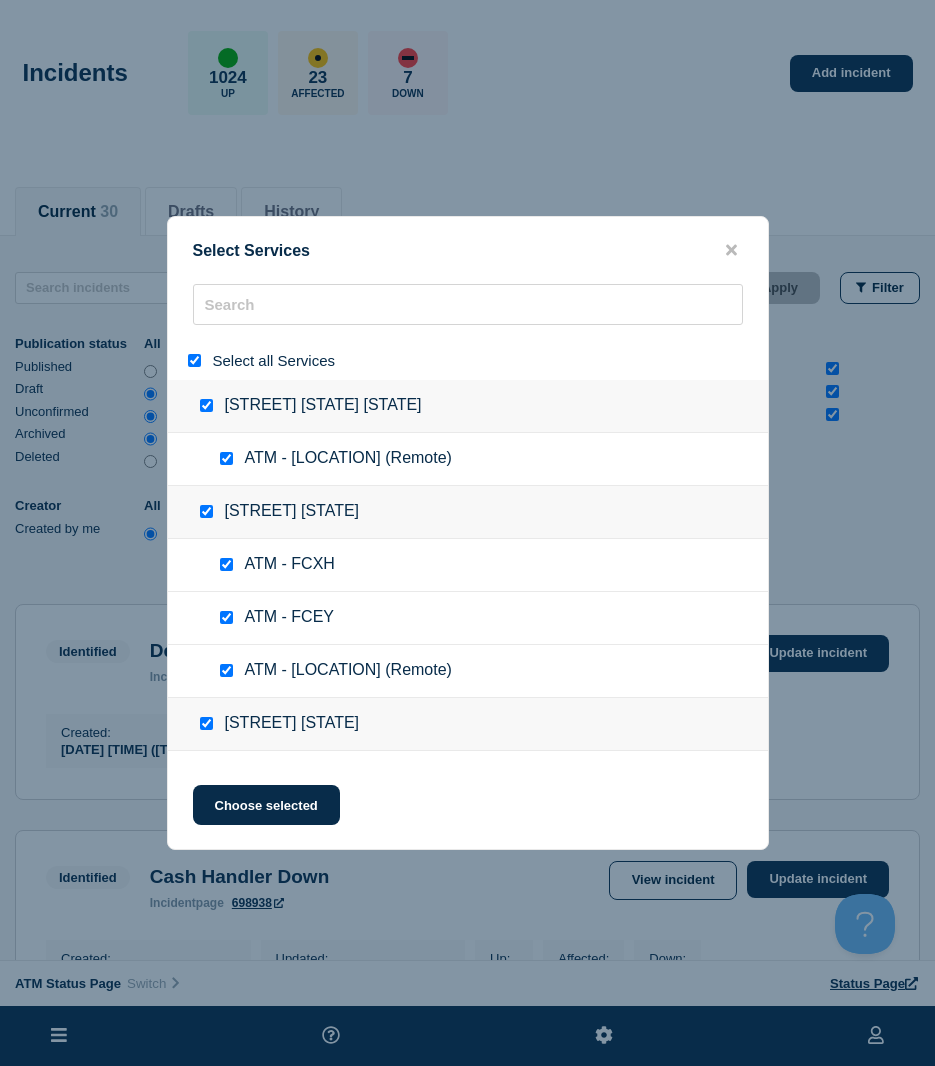 click at bounding box center (198, 360) 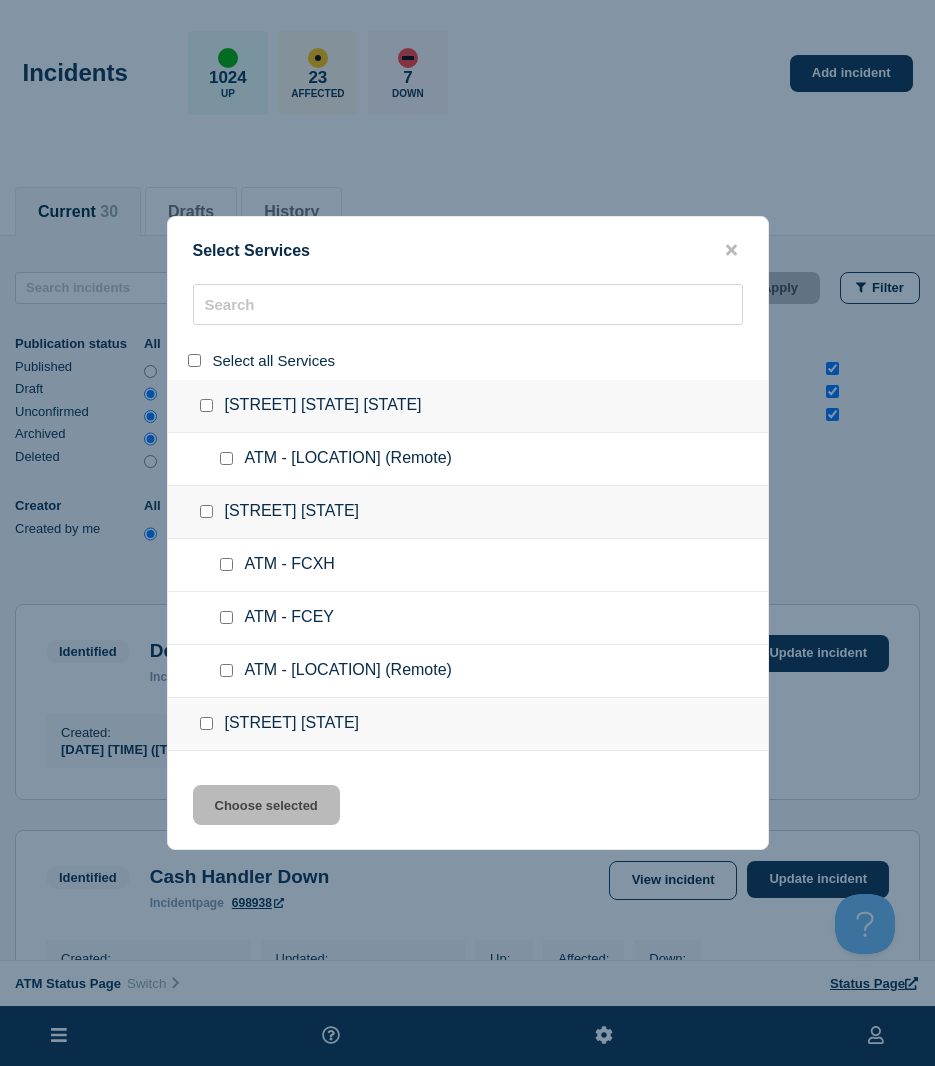checkbox on "false" 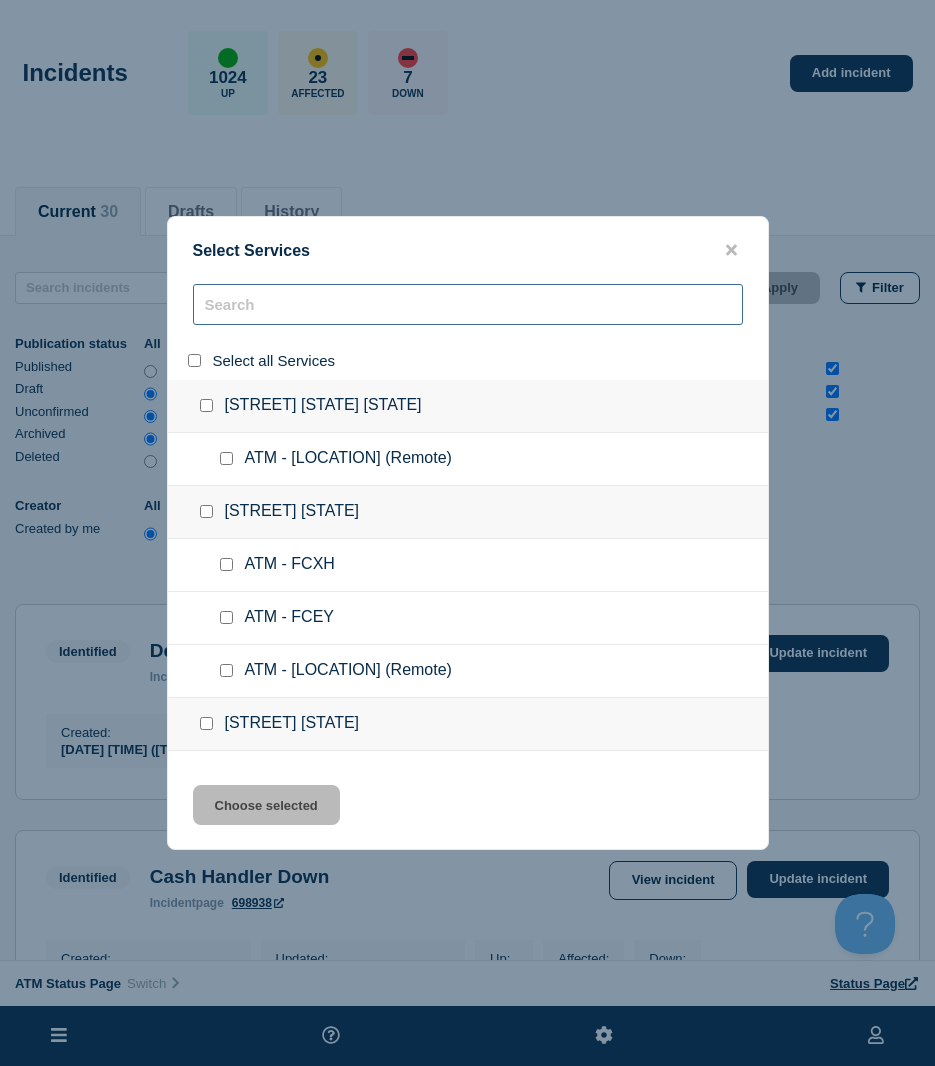 click at bounding box center (468, 304) 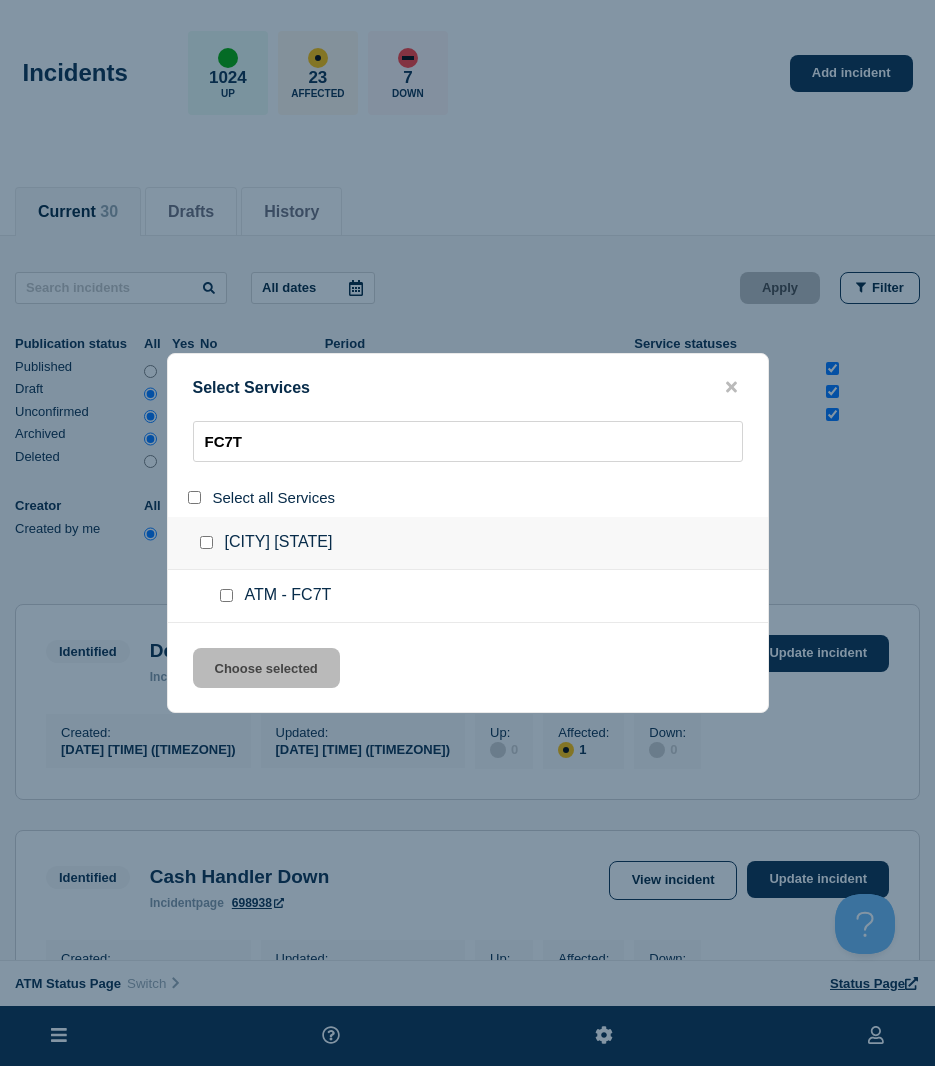click at bounding box center (226, 595) 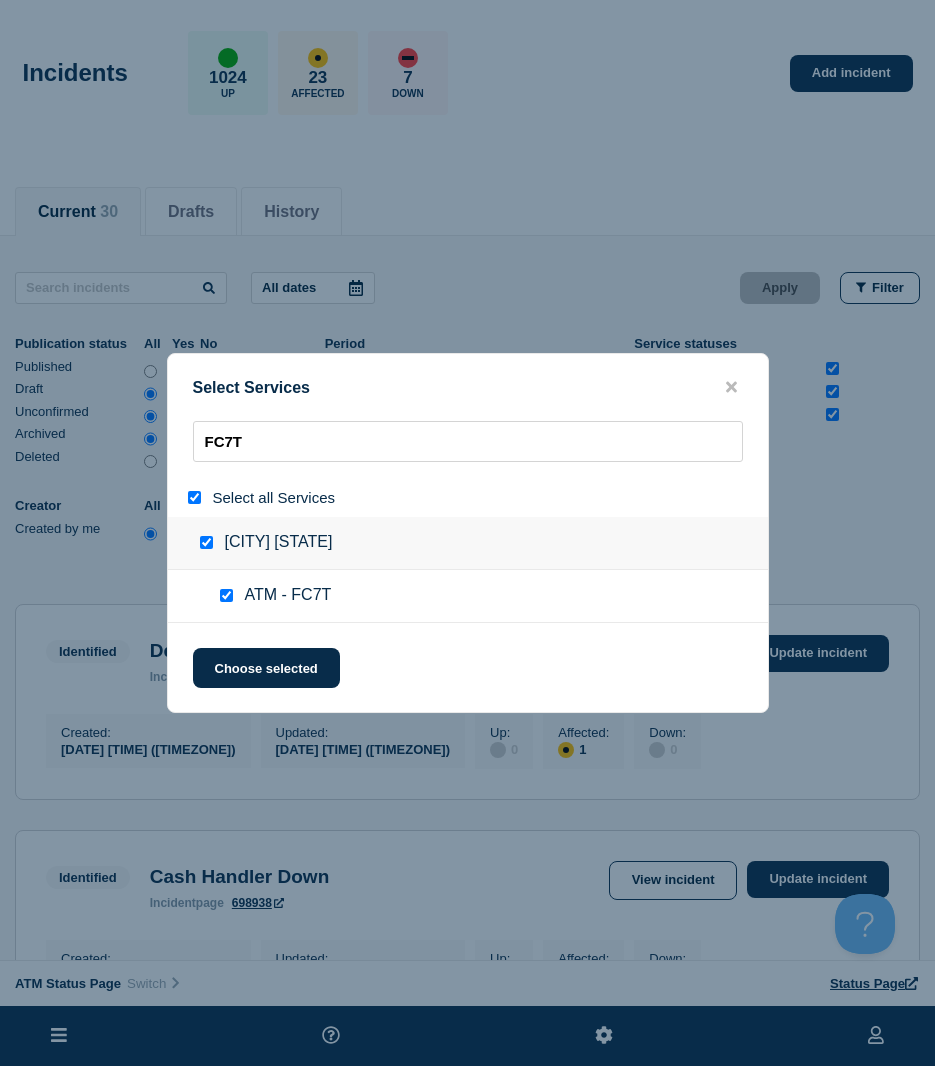 click on "Select Services FC7T Select all Services Silverdale [STATE] ATM - FC7T Choose selected" at bounding box center [468, 533] 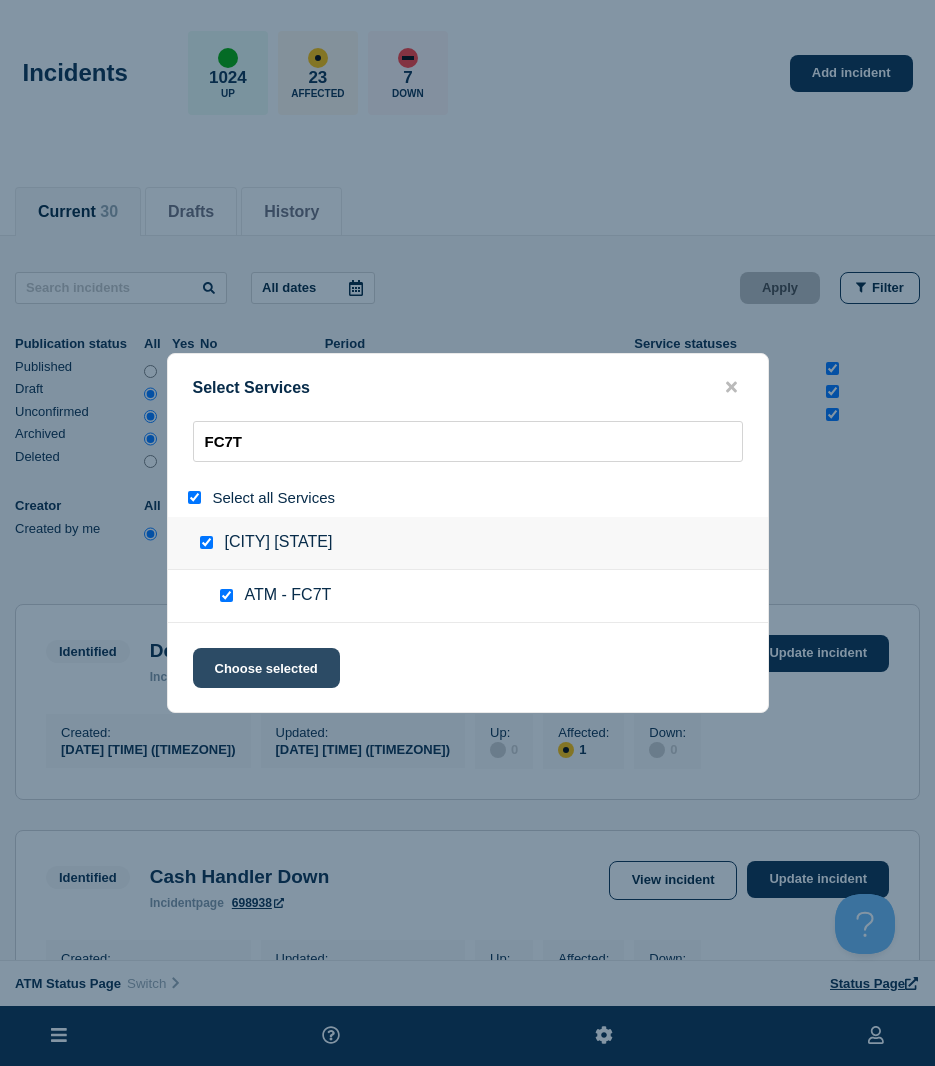 drag, startPoint x: 231, startPoint y: 643, endPoint x: 231, endPoint y: 656, distance: 13 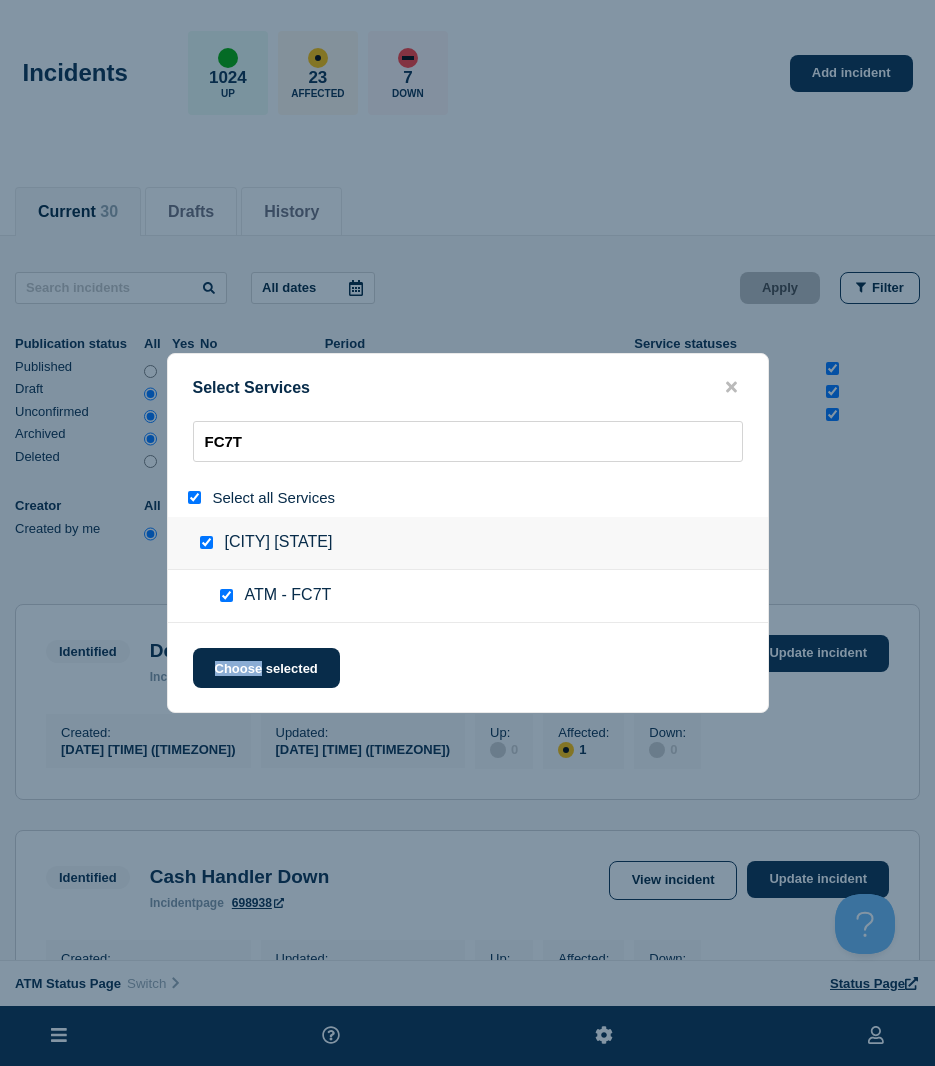 drag, startPoint x: 231, startPoint y: 656, endPoint x: 294, endPoint y: 631, distance: 67.77905 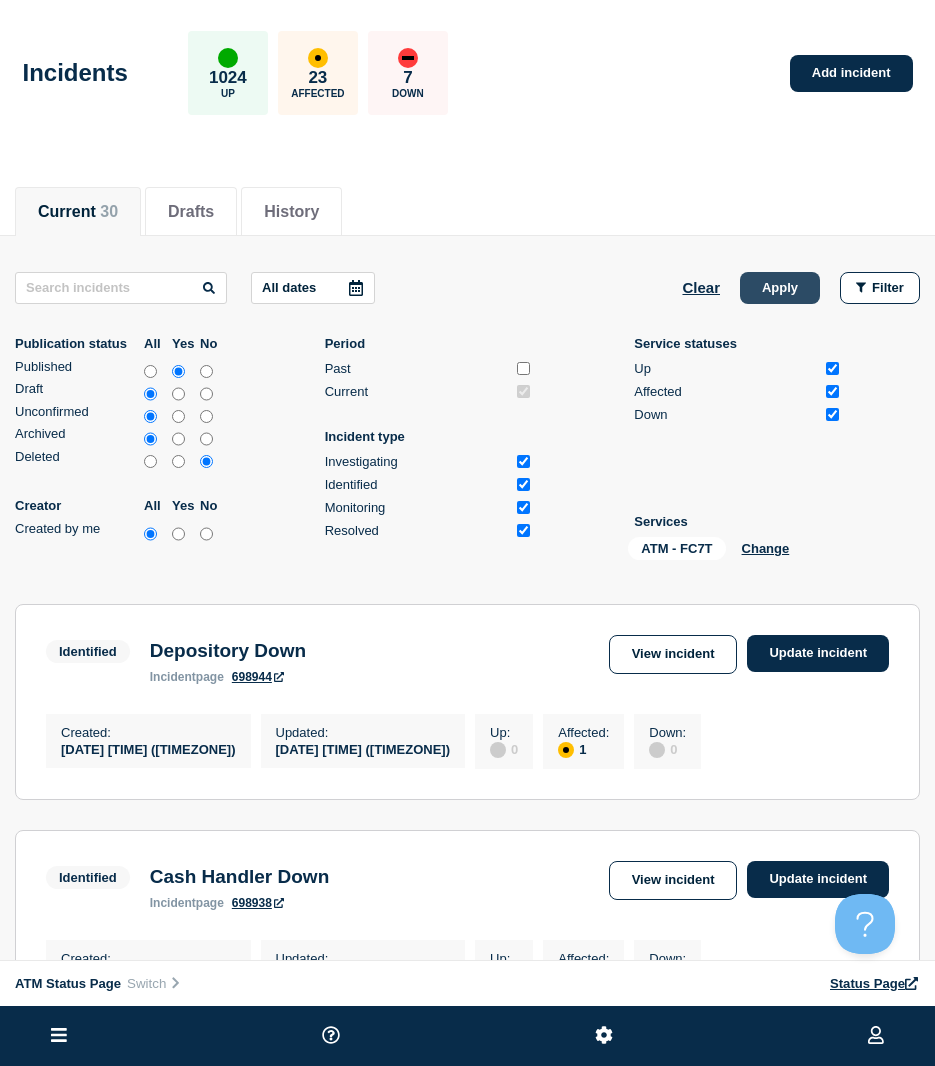 click on "Apply" 